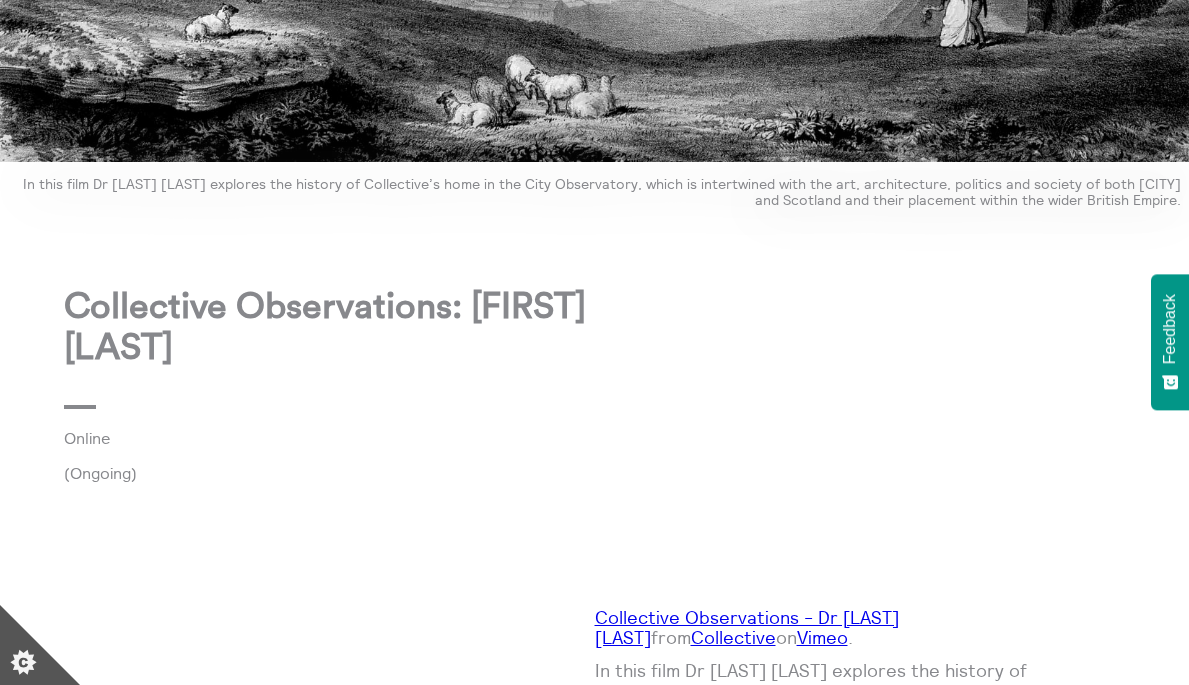 scroll, scrollTop: 0, scrollLeft: 0, axis: both 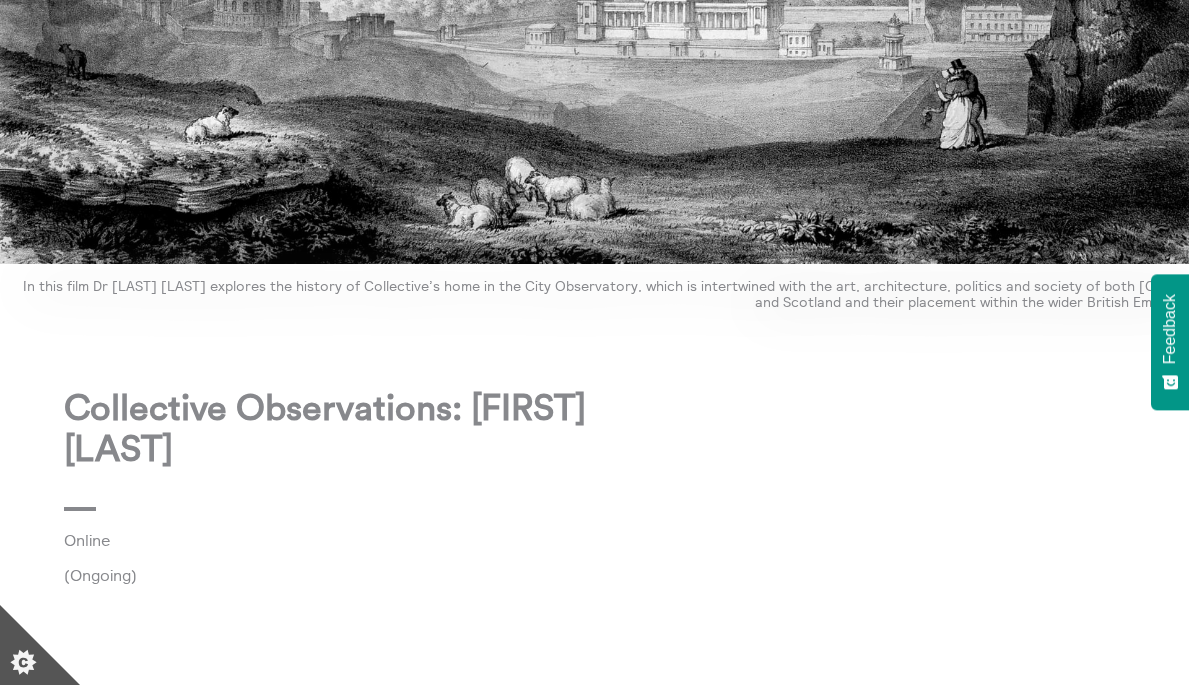 drag, startPoint x: 289, startPoint y: 433, endPoint x: 49, endPoint y: 397, distance: 242.68498 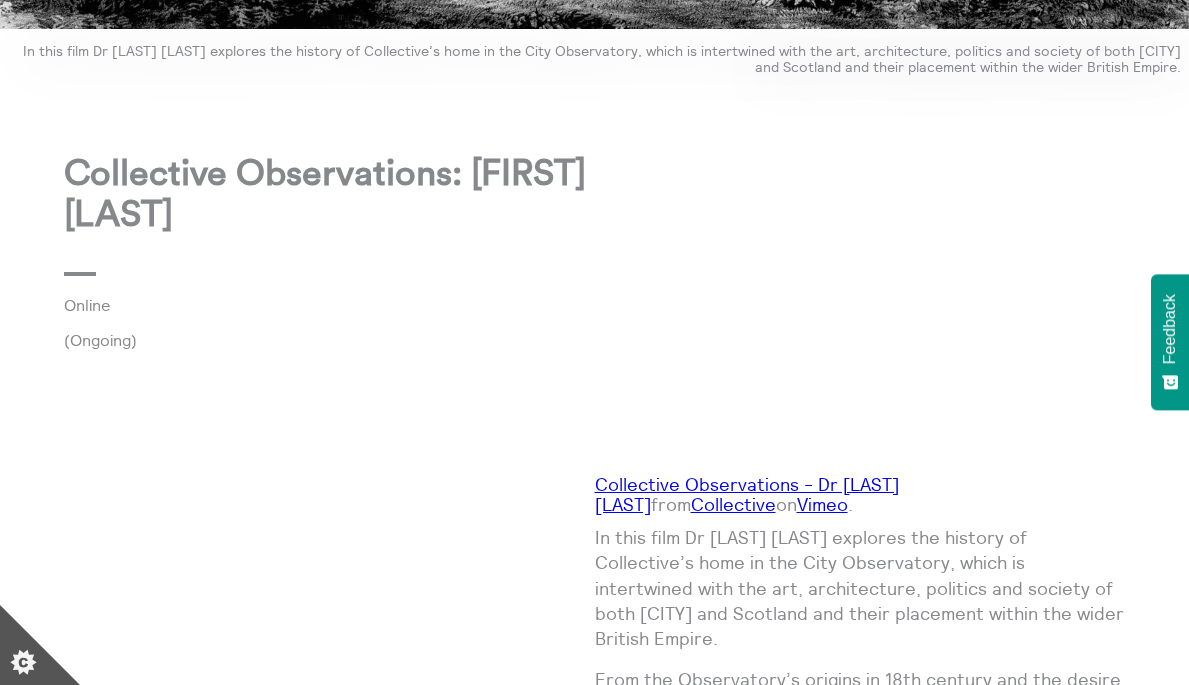 scroll, scrollTop: 797, scrollLeft: 0, axis: vertical 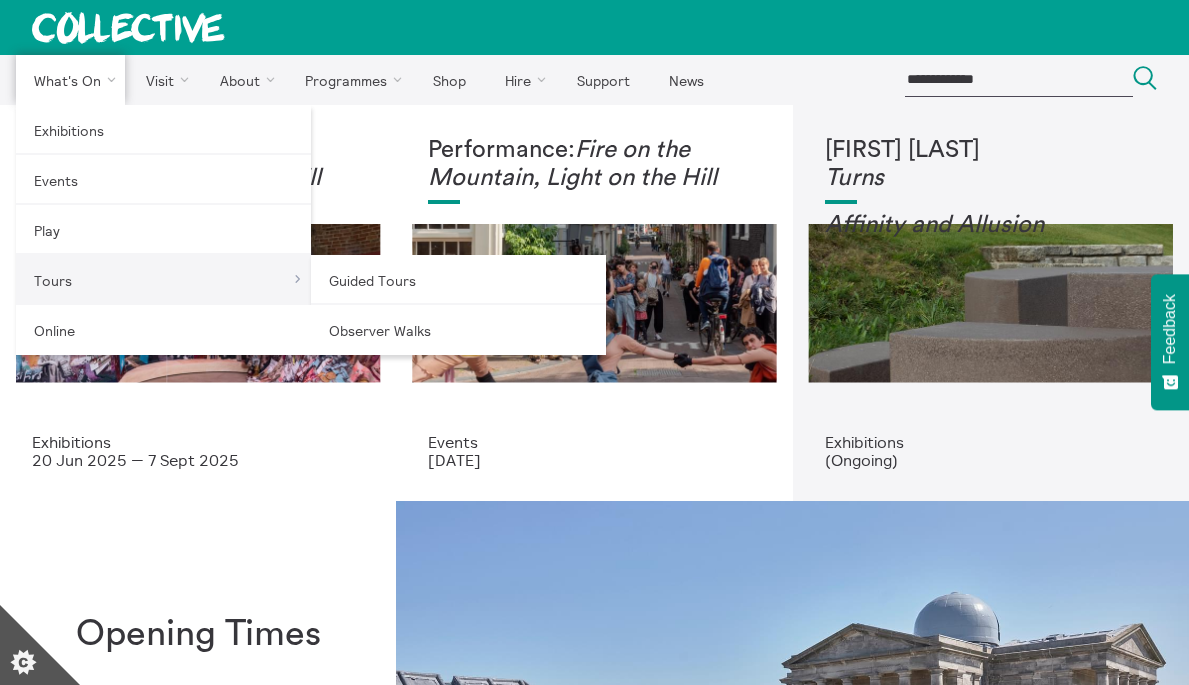 click on "Tours" at bounding box center (163, 280) 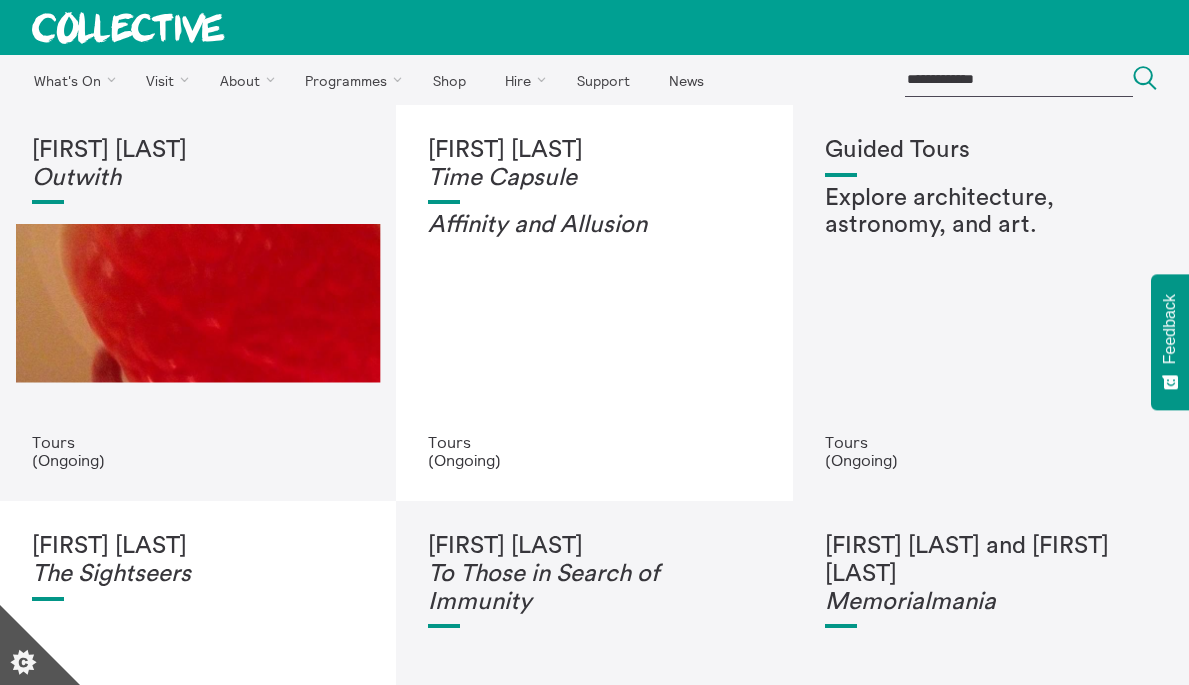 scroll, scrollTop: 0, scrollLeft: 0, axis: both 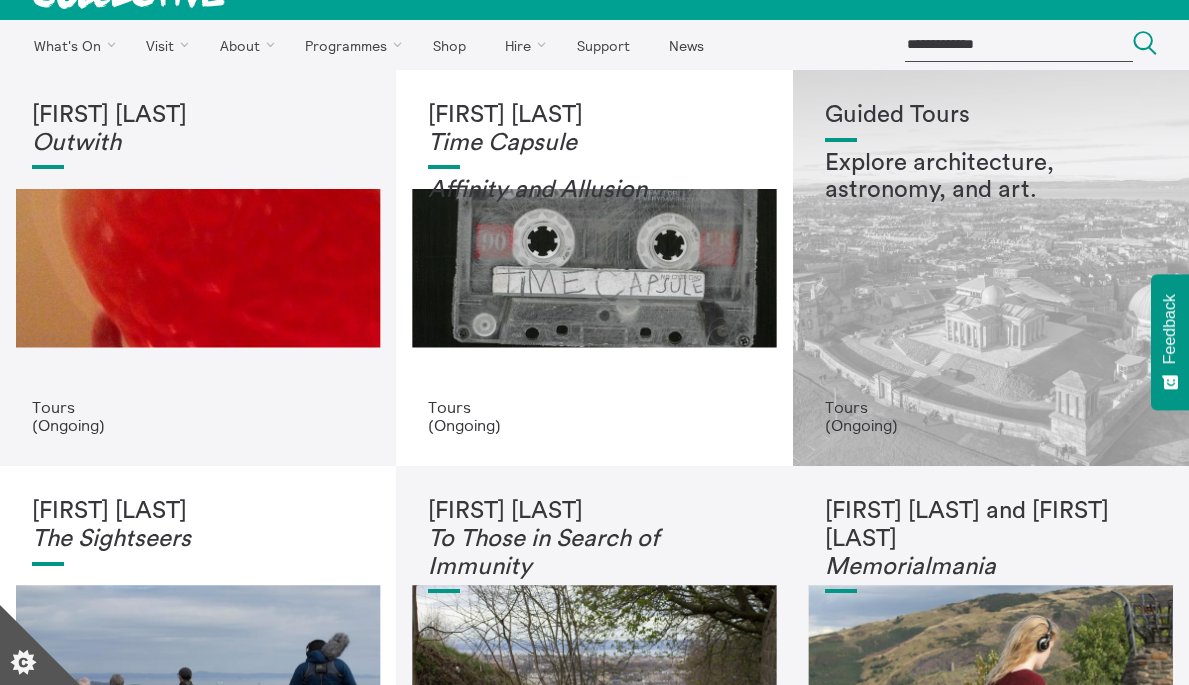 click on "Guided Tours
Explore architecture, astronomy, and art." at bounding box center [991, 250] 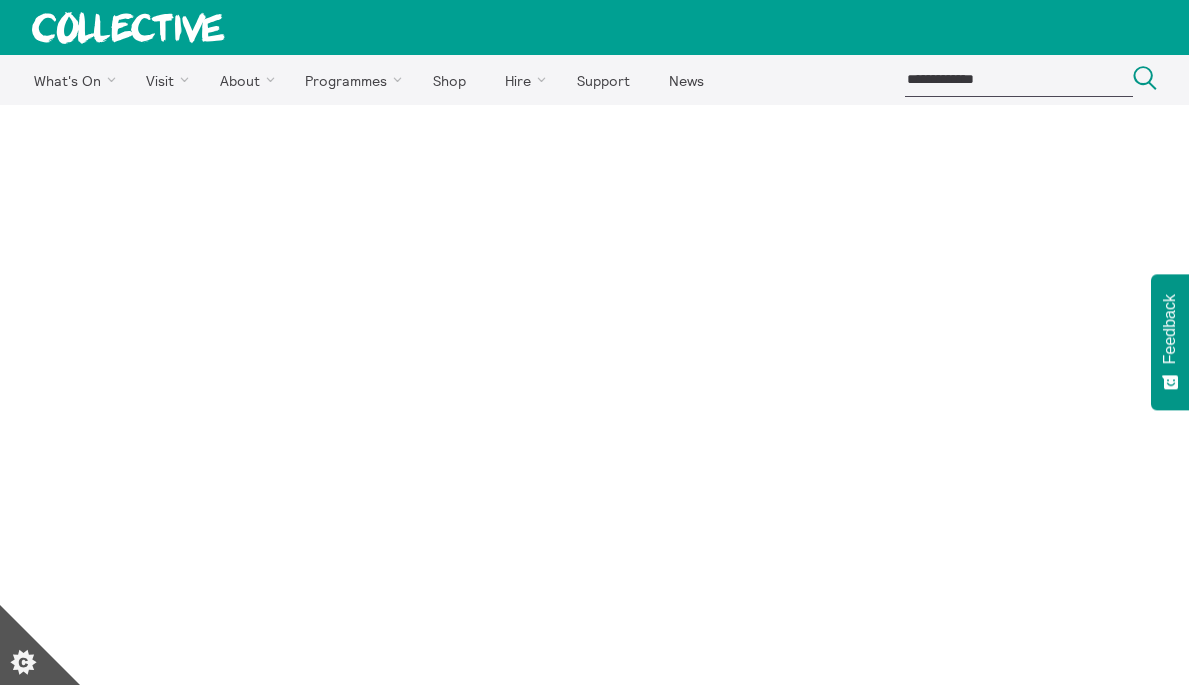 scroll, scrollTop: 0, scrollLeft: 0, axis: both 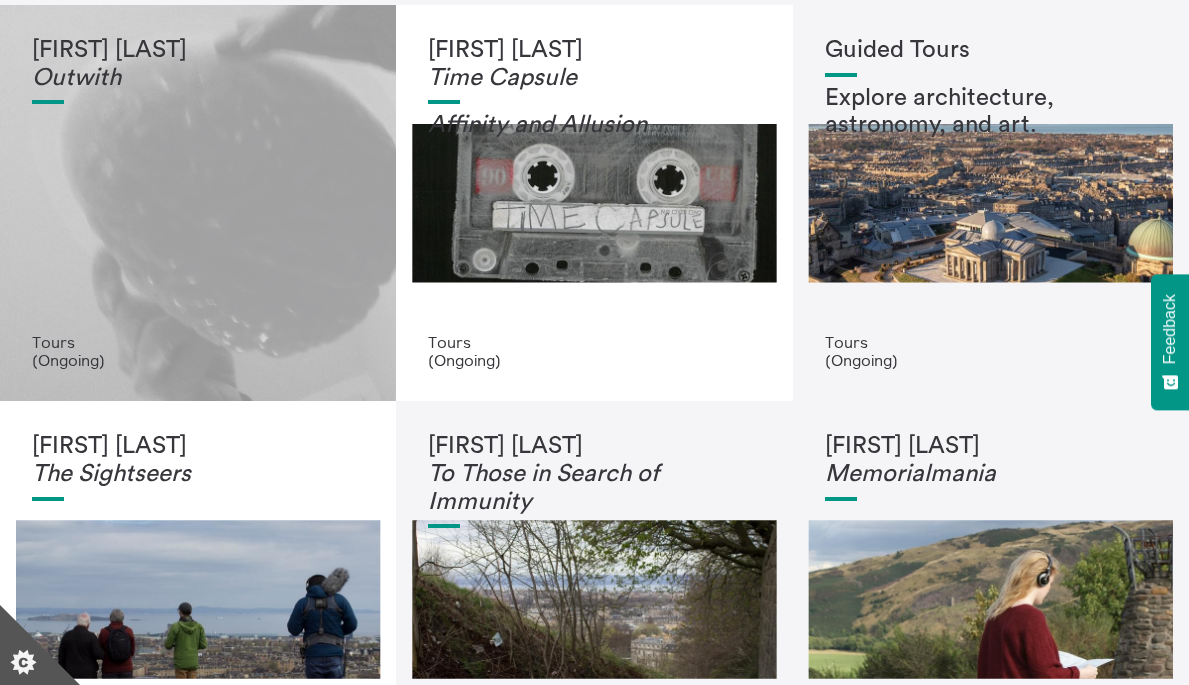 click on "Bedwyr Williams Outwith" at bounding box center [198, 185] 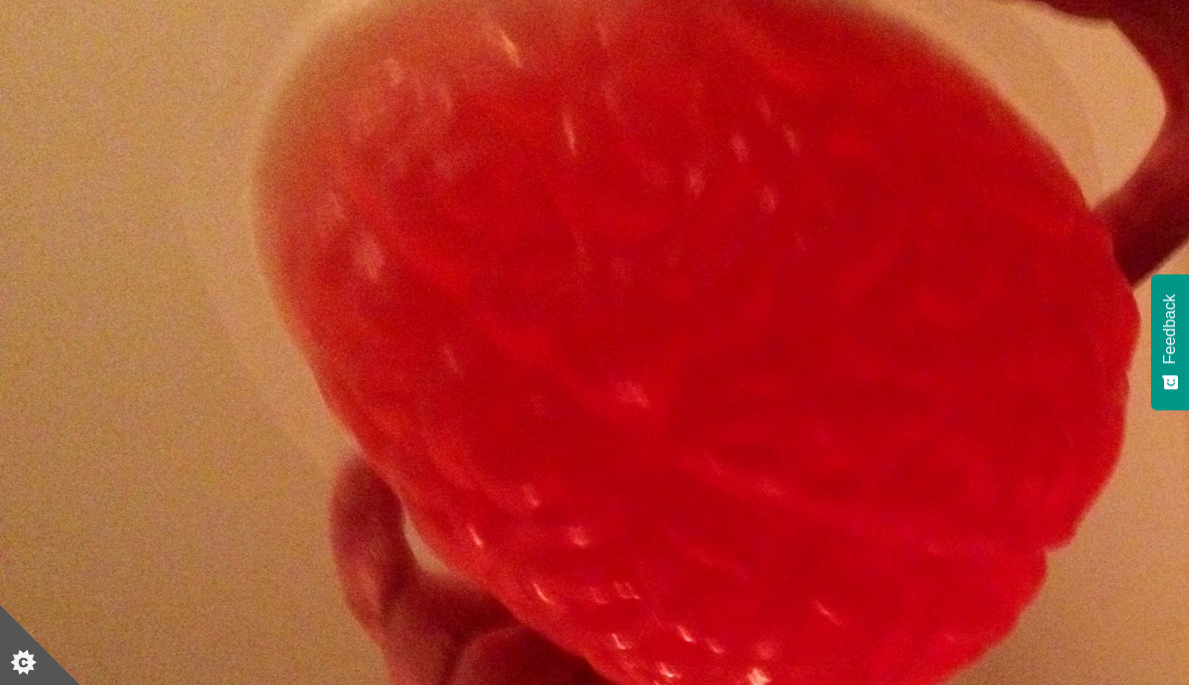 scroll, scrollTop: 0, scrollLeft: 0, axis: both 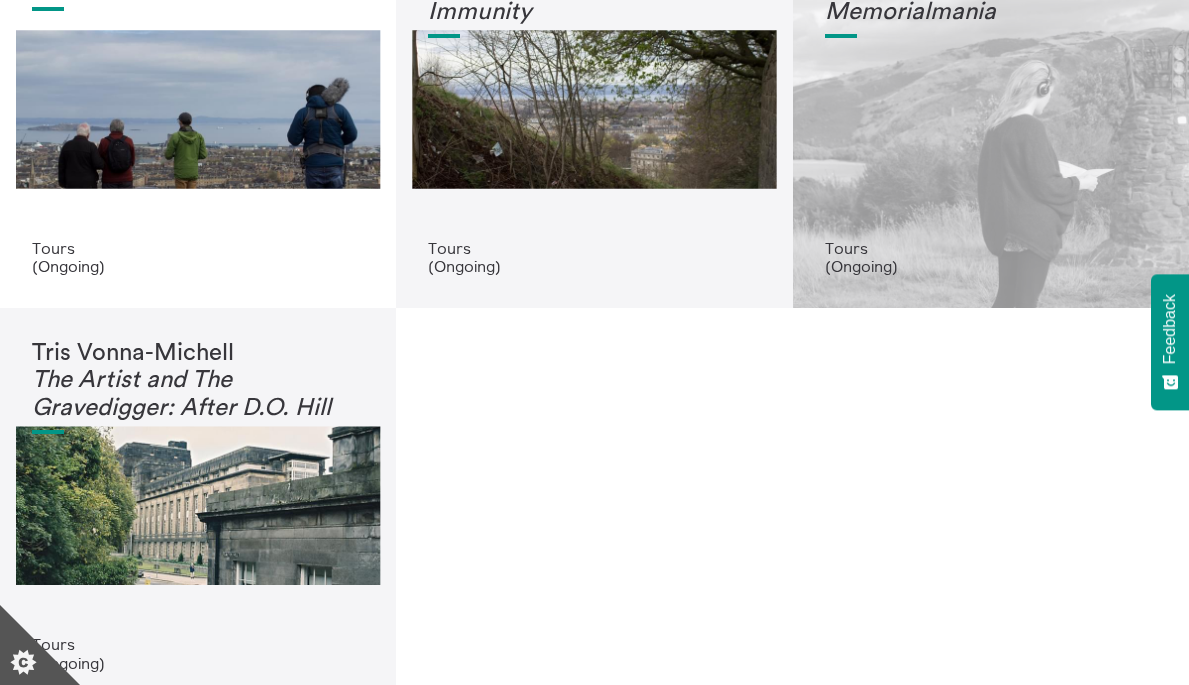 click on "Ruth Ewan and Astrid Johnston Memorialmania" at bounding box center [991, 91] 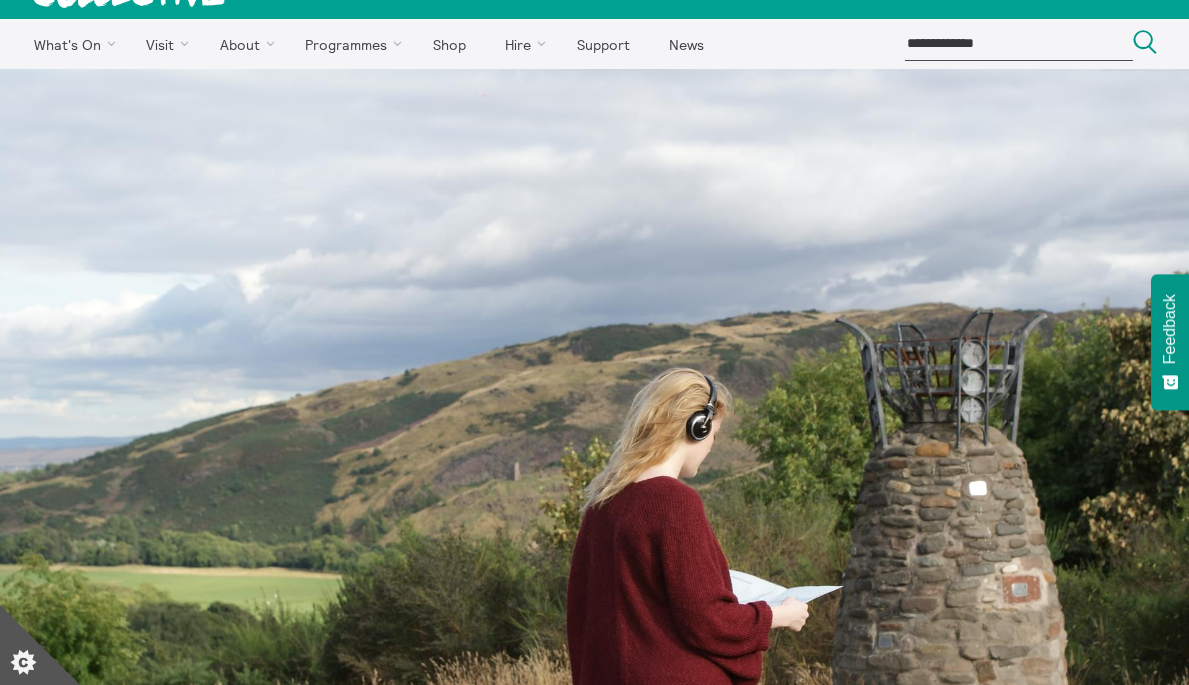 scroll, scrollTop: 0, scrollLeft: 0, axis: both 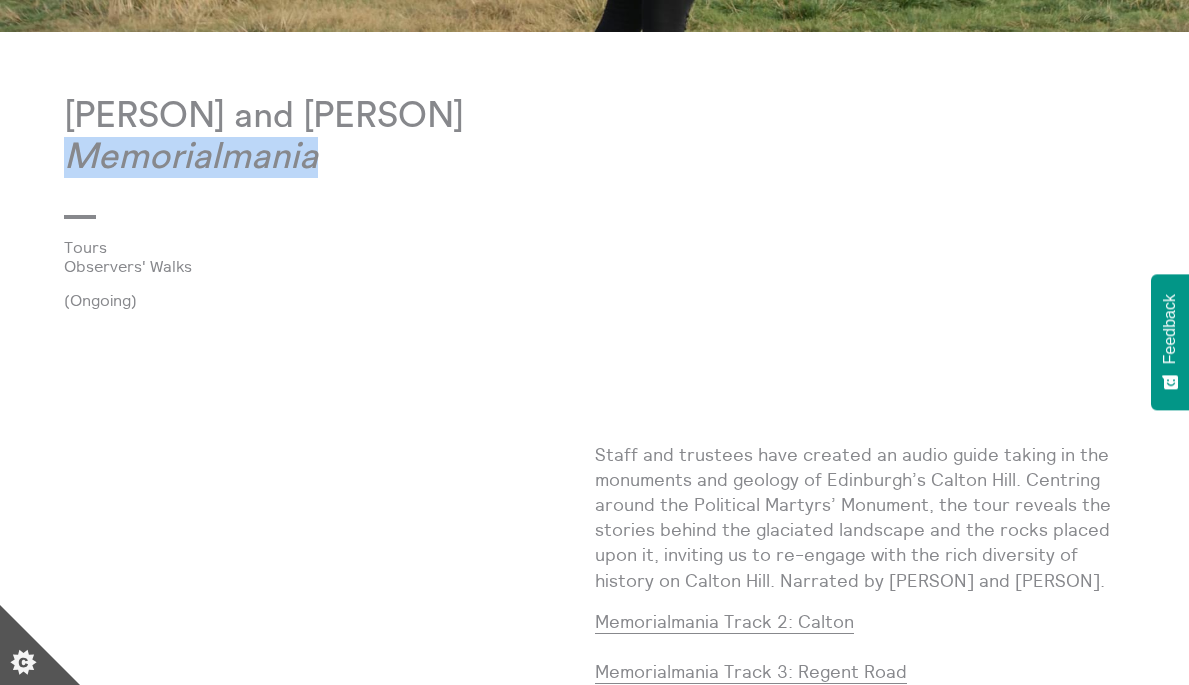 drag, startPoint x: 324, startPoint y: 164, endPoint x: 47, endPoint y: 156, distance: 277.1155 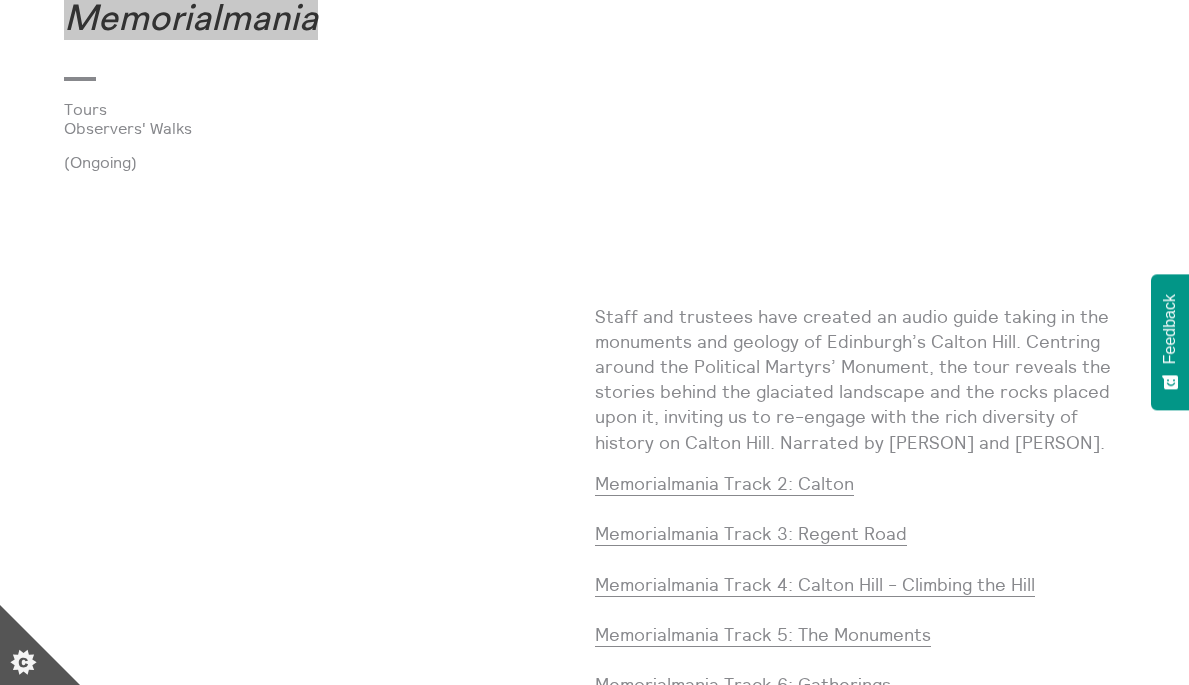 scroll, scrollTop: 1296, scrollLeft: 0, axis: vertical 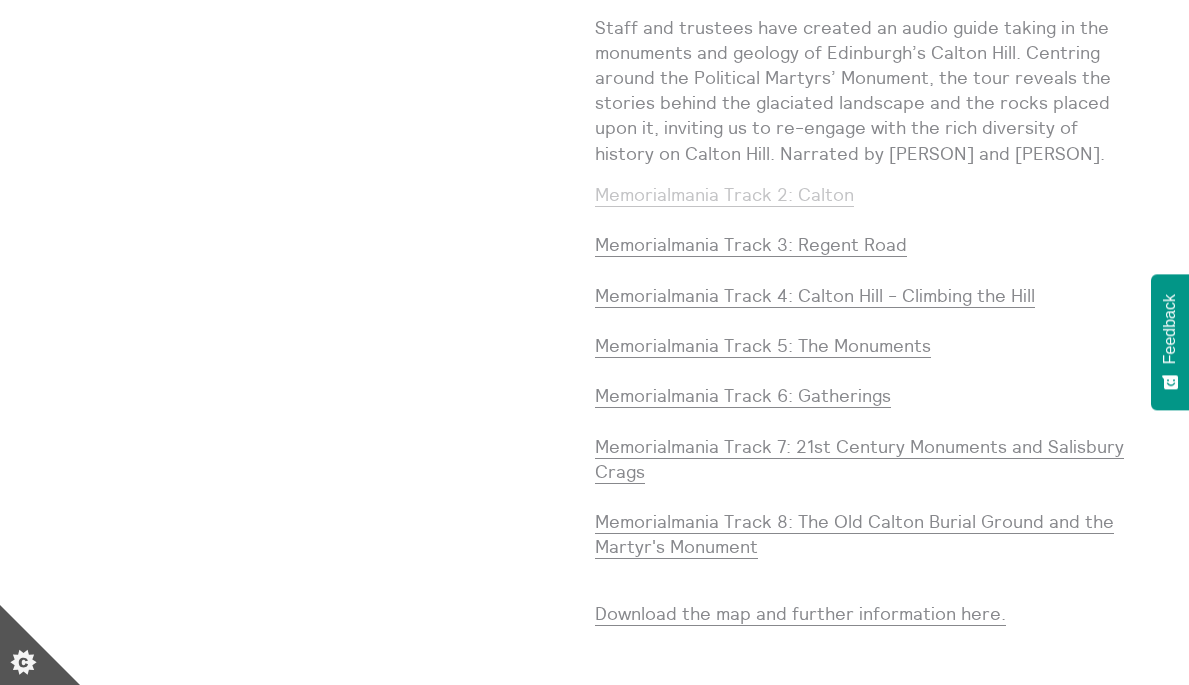 click on "Memorialmania Track 2: Calton" at bounding box center (724, 195) 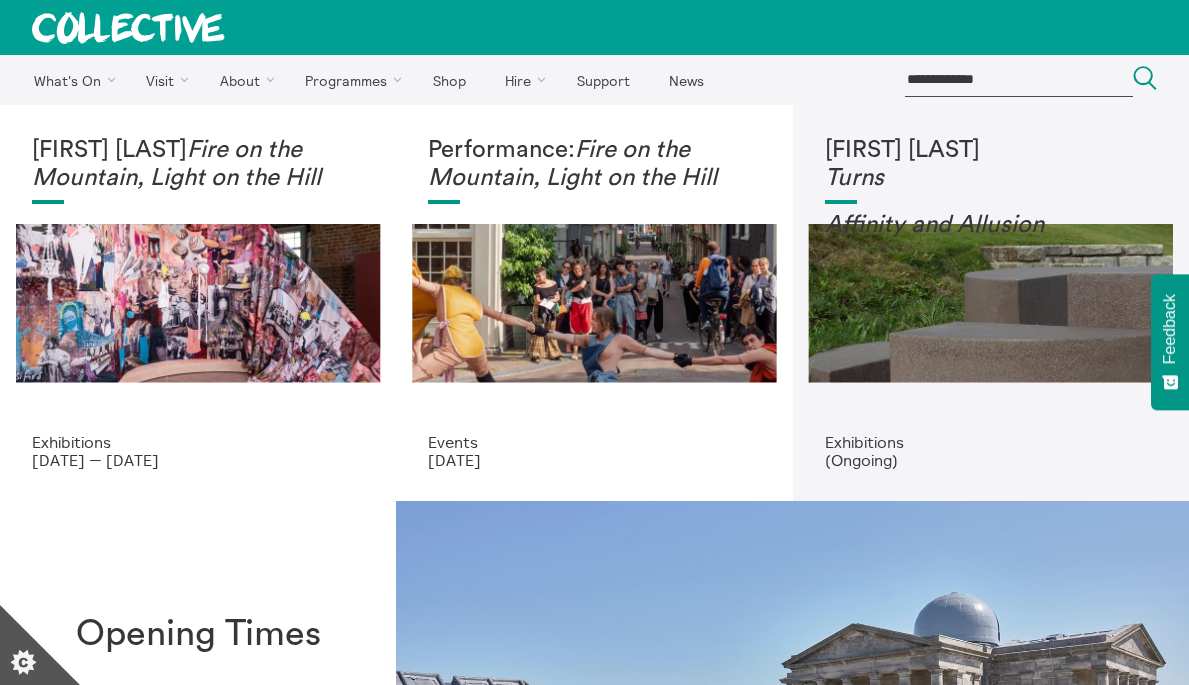 scroll, scrollTop: 0, scrollLeft: 0, axis: both 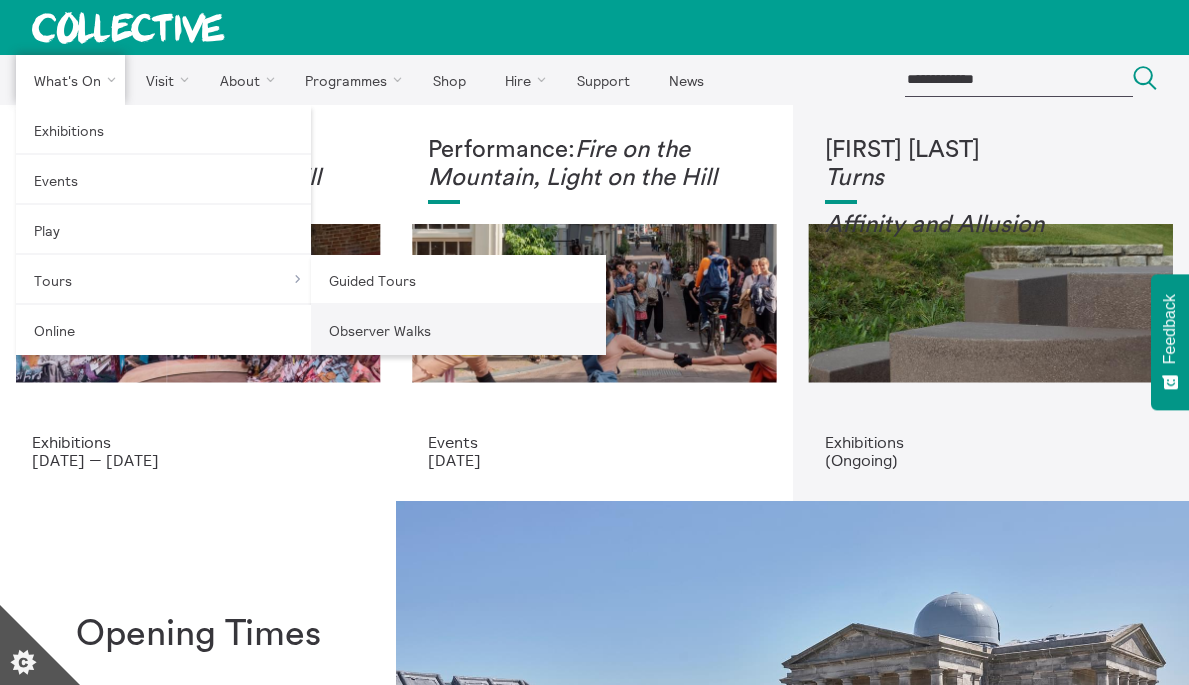 click on "Observer Walks" at bounding box center (458, 330) 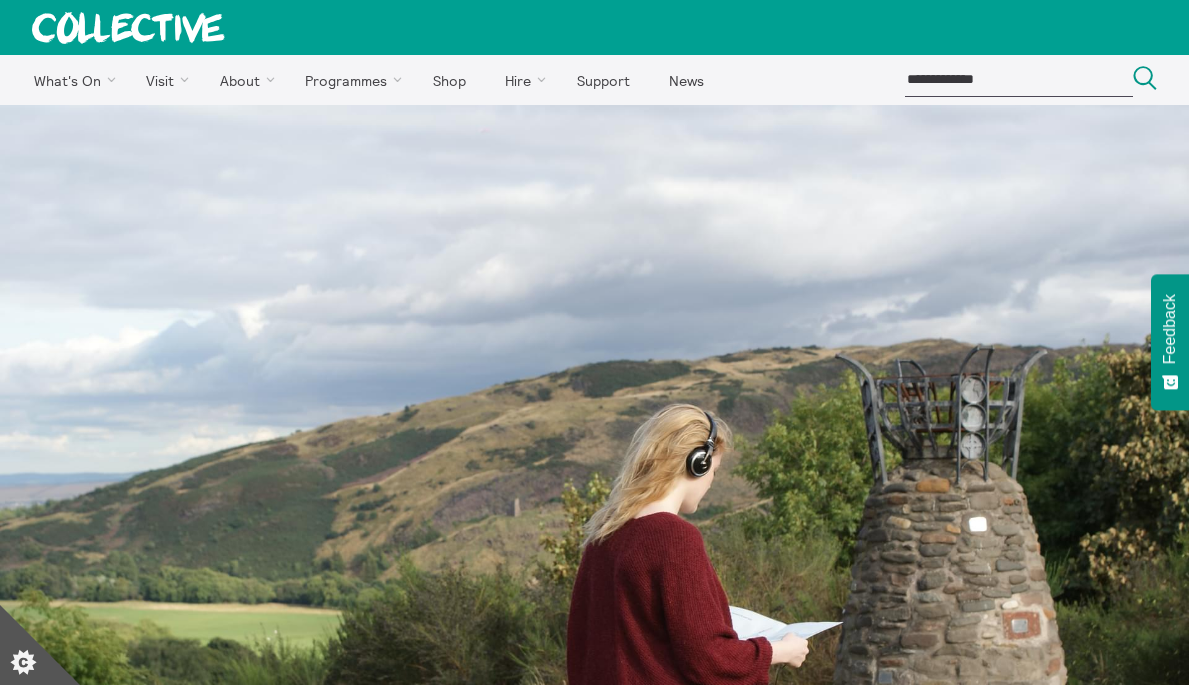 scroll, scrollTop: 1296, scrollLeft: 0, axis: vertical 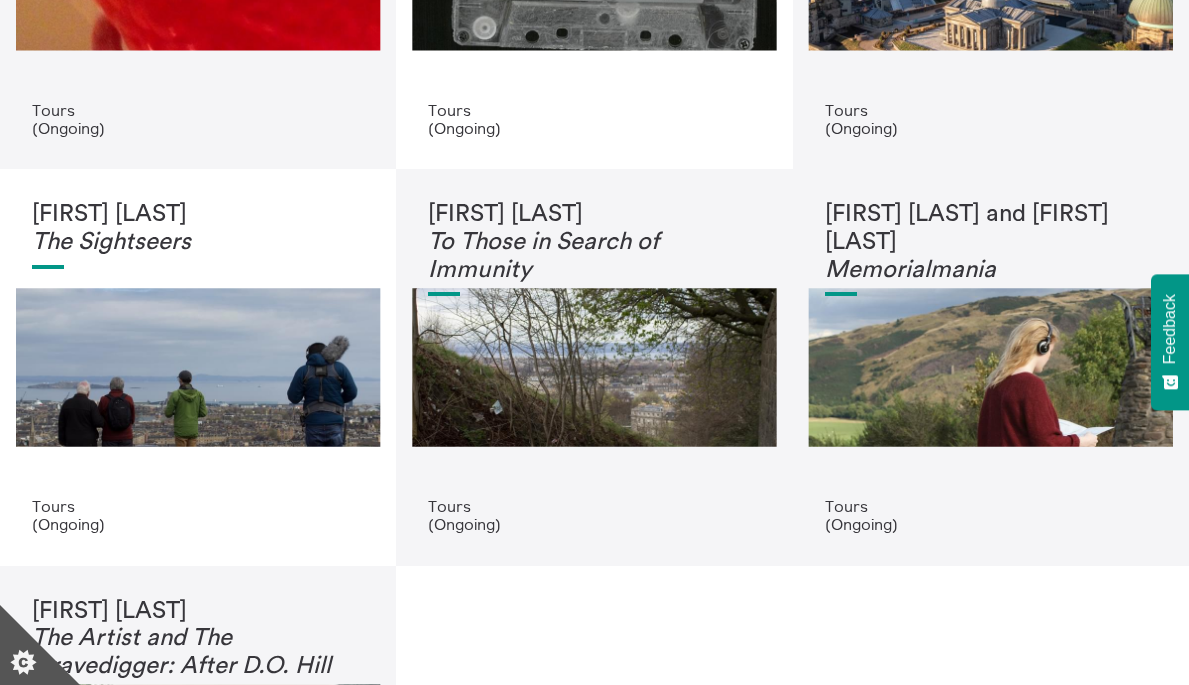 click on "Patrick Staff To Those in Search of Immunity" at bounding box center (594, 349) 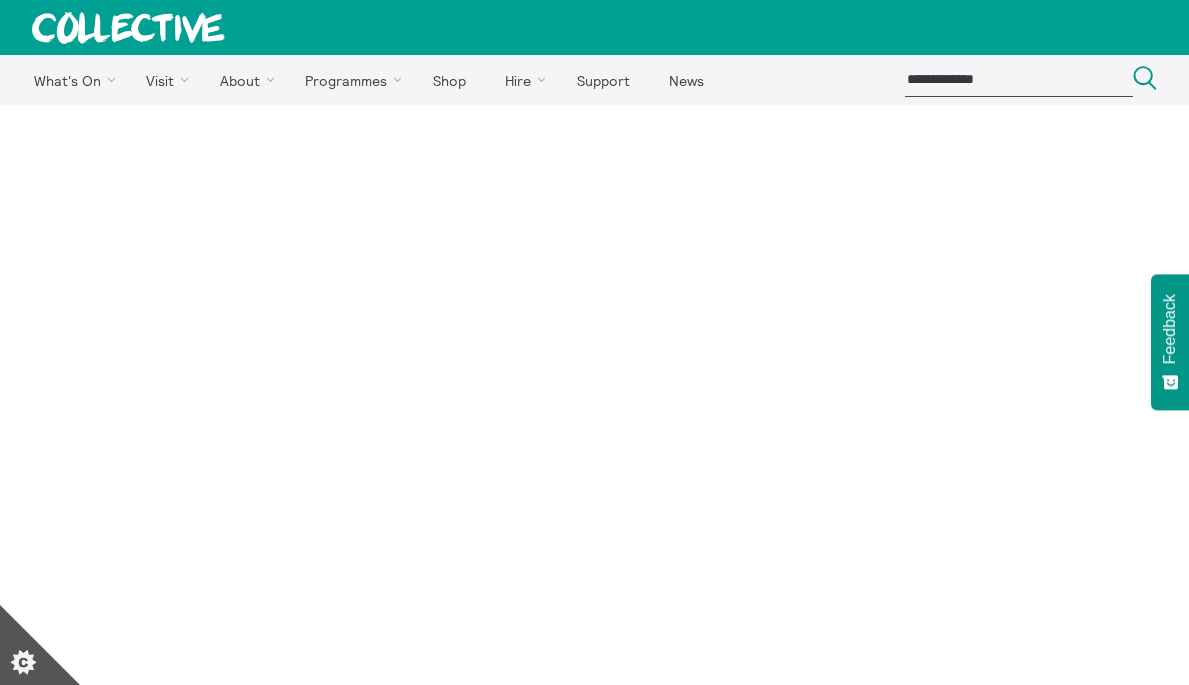 scroll, scrollTop: 0, scrollLeft: 0, axis: both 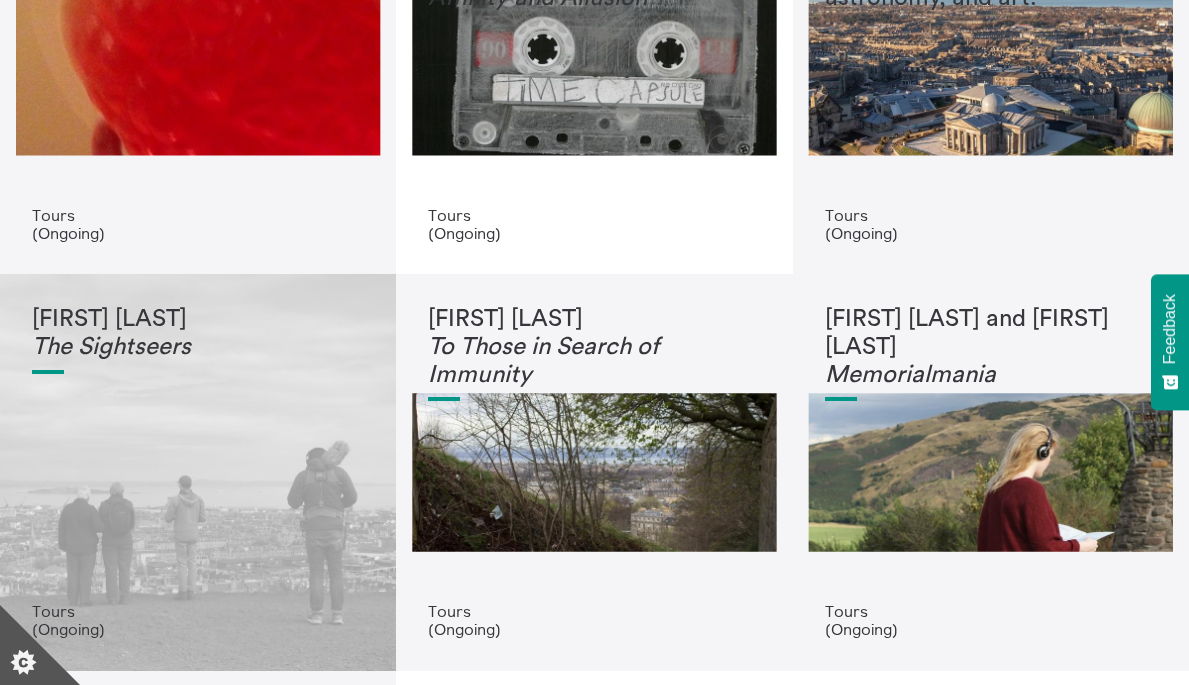 click on "James N Hutchinson The Sightseers" at bounding box center (198, 454) 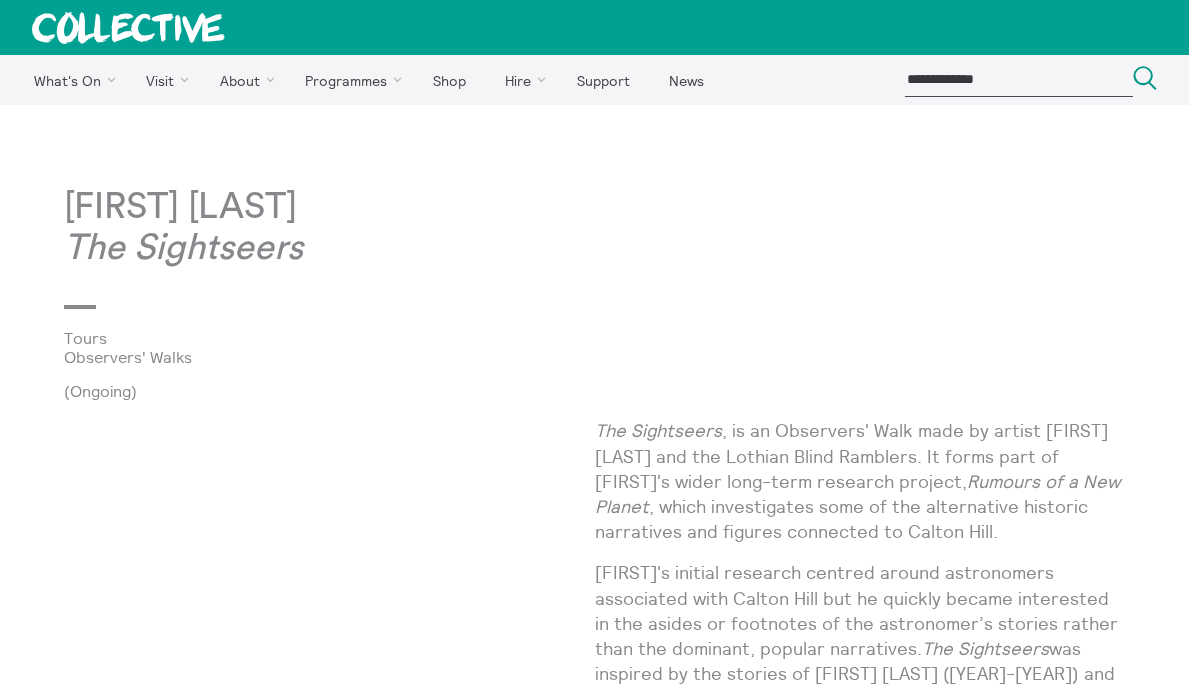scroll, scrollTop: 0, scrollLeft: 0, axis: both 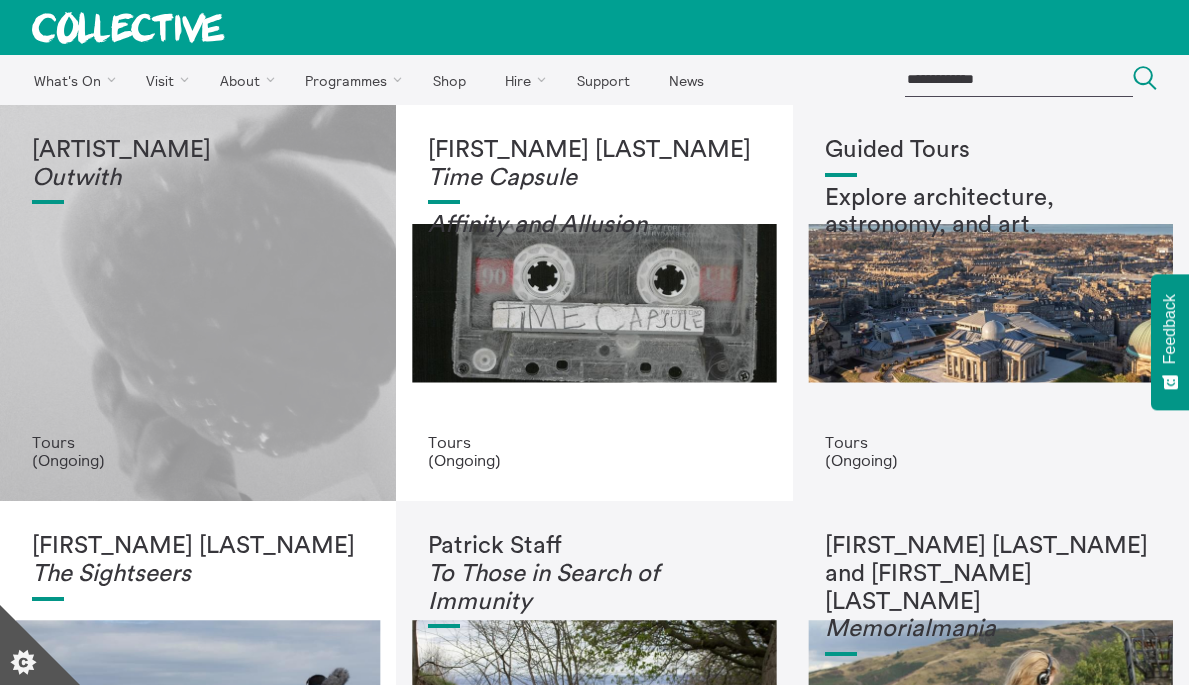 click on "Bedwyr Williams Outwith" at bounding box center [198, 285] 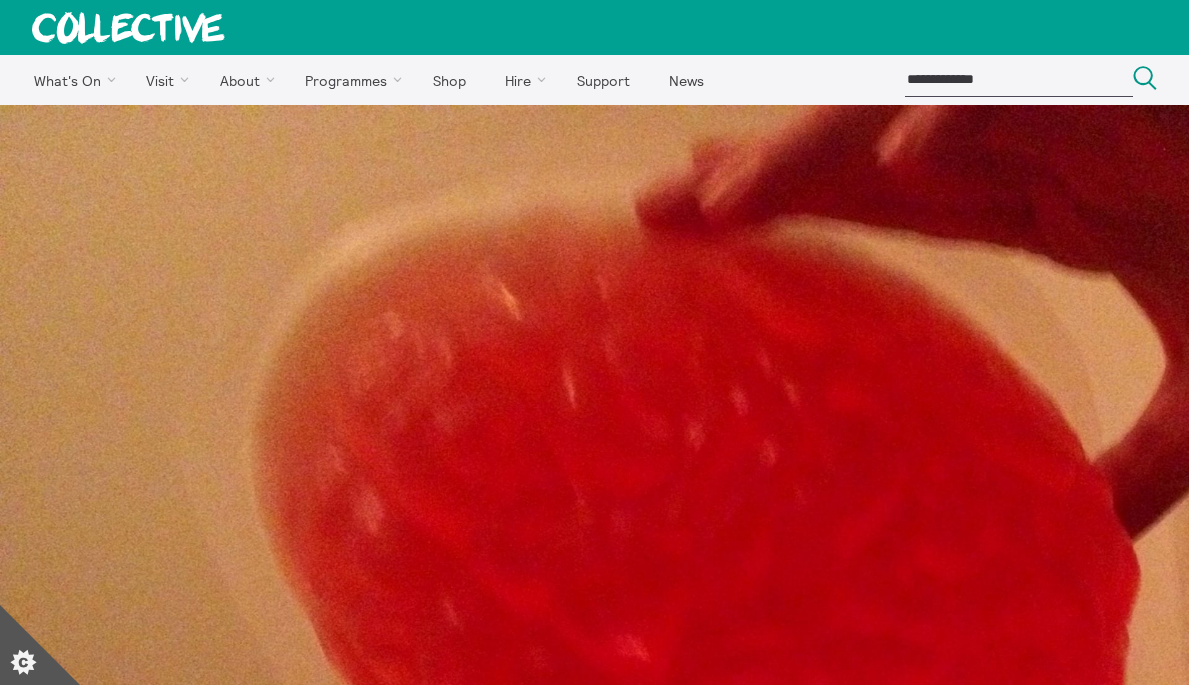 scroll, scrollTop: 112, scrollLeft: 0, axis: vertical 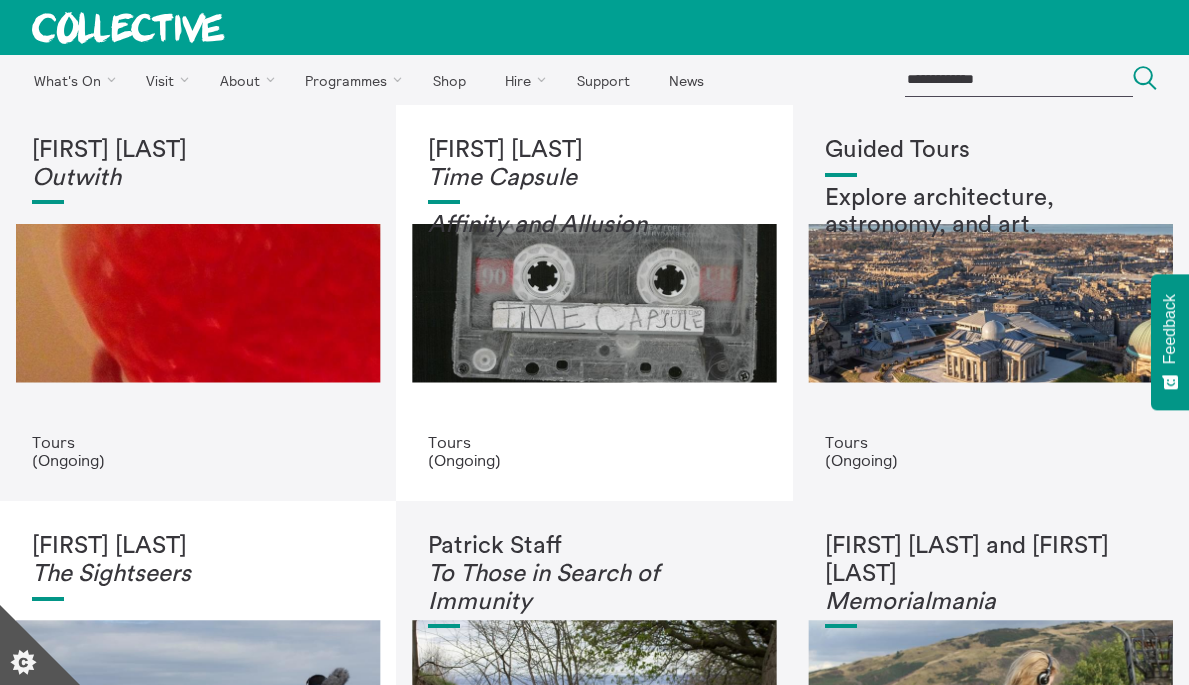 click on "Catherine Payton Time Capsule
Affinity and Allusion" at bounding box center [594, 285] 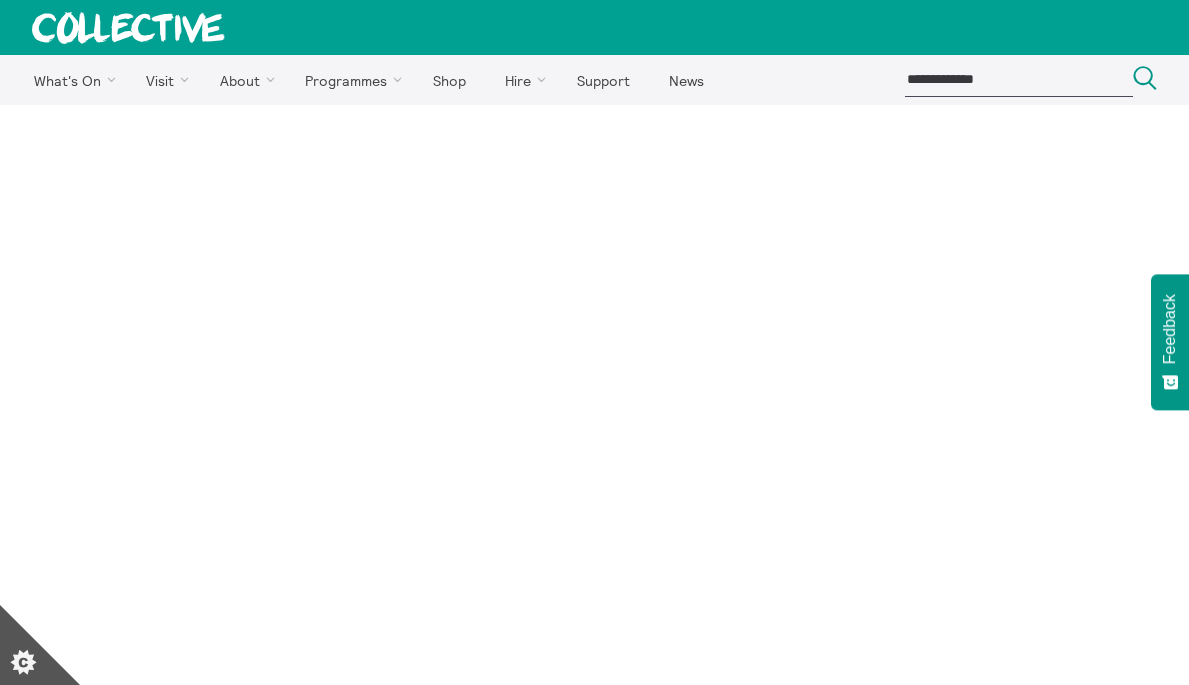 scroll, scrollTop: 0, scrollLeft: 0, axis: both 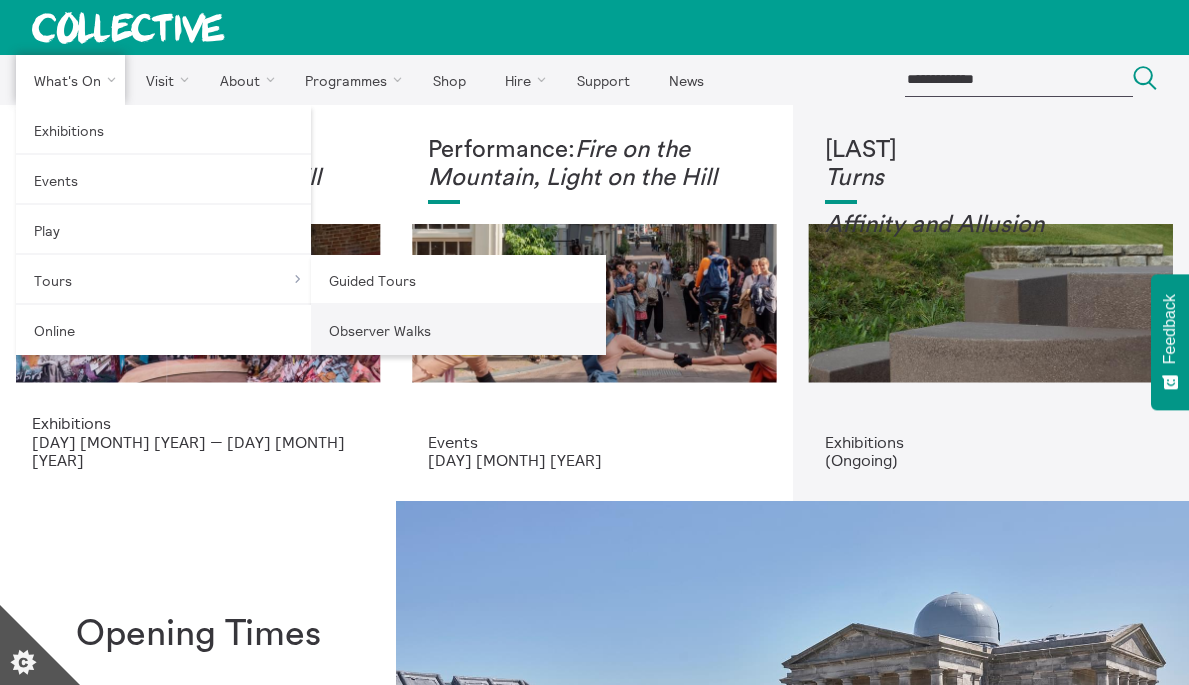 click on "Observer Walks" at bounding box center (458, 330) 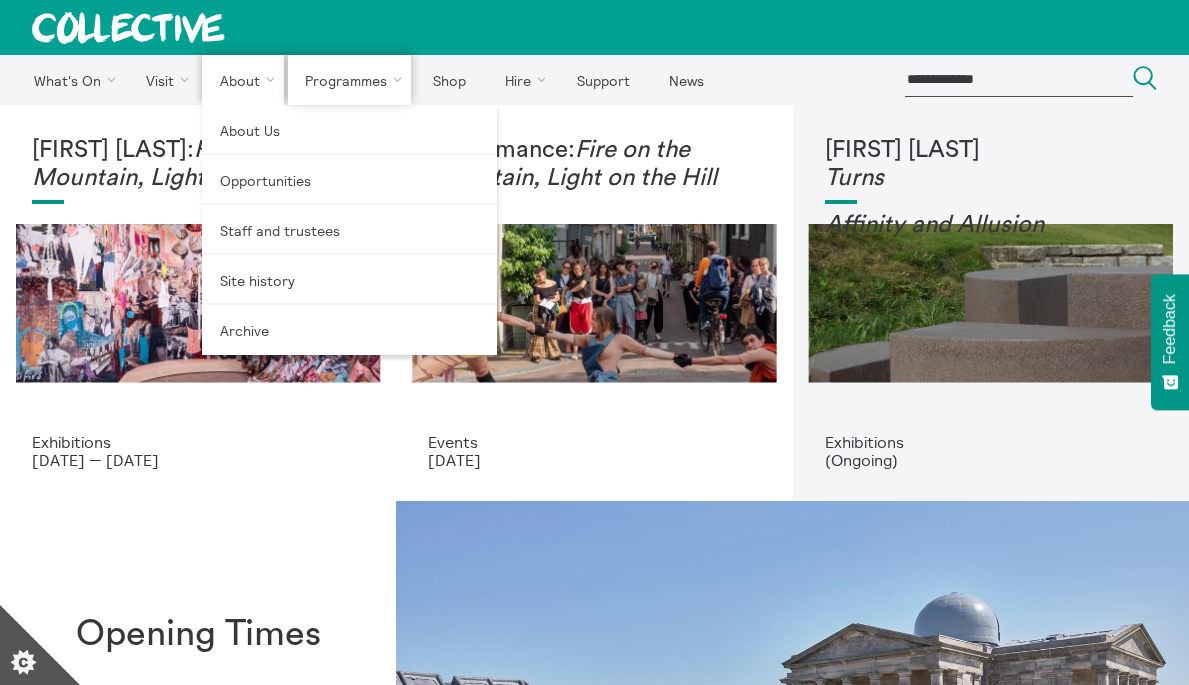 scroll, scrollTop: 0, scrollLeft: 0, axis: both 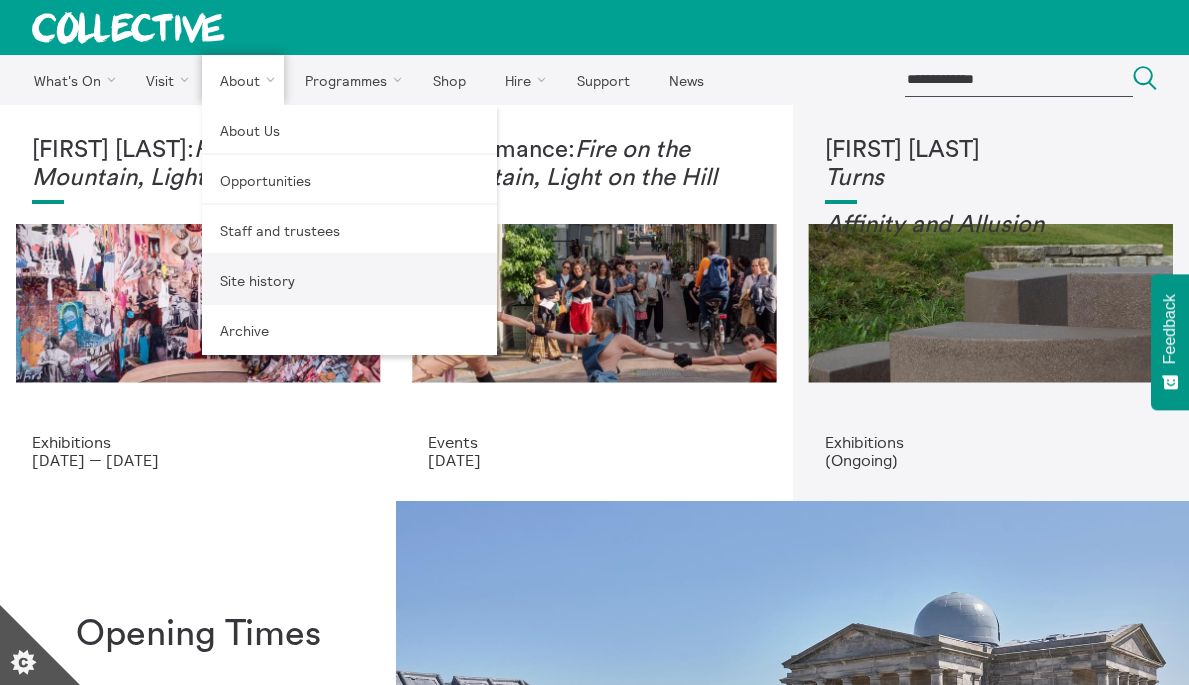 click on "Site history" at bounding box center [349, 280] 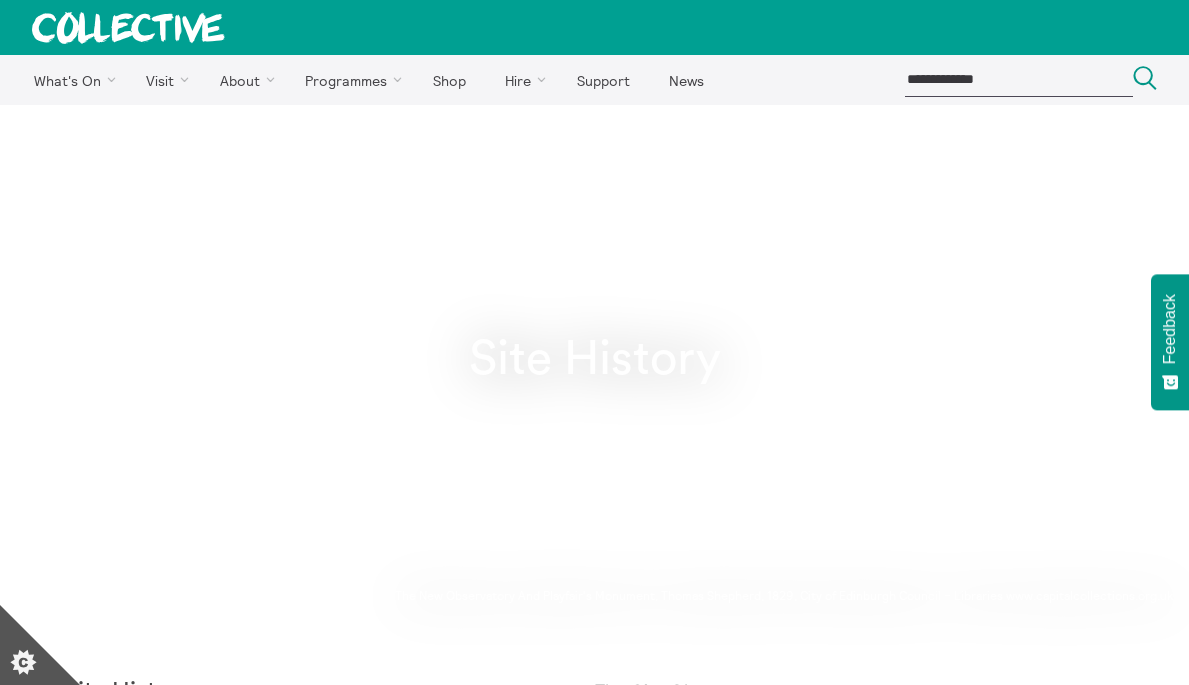 scroll, scrollTop: 0, scrollLeft: 0, axis: both 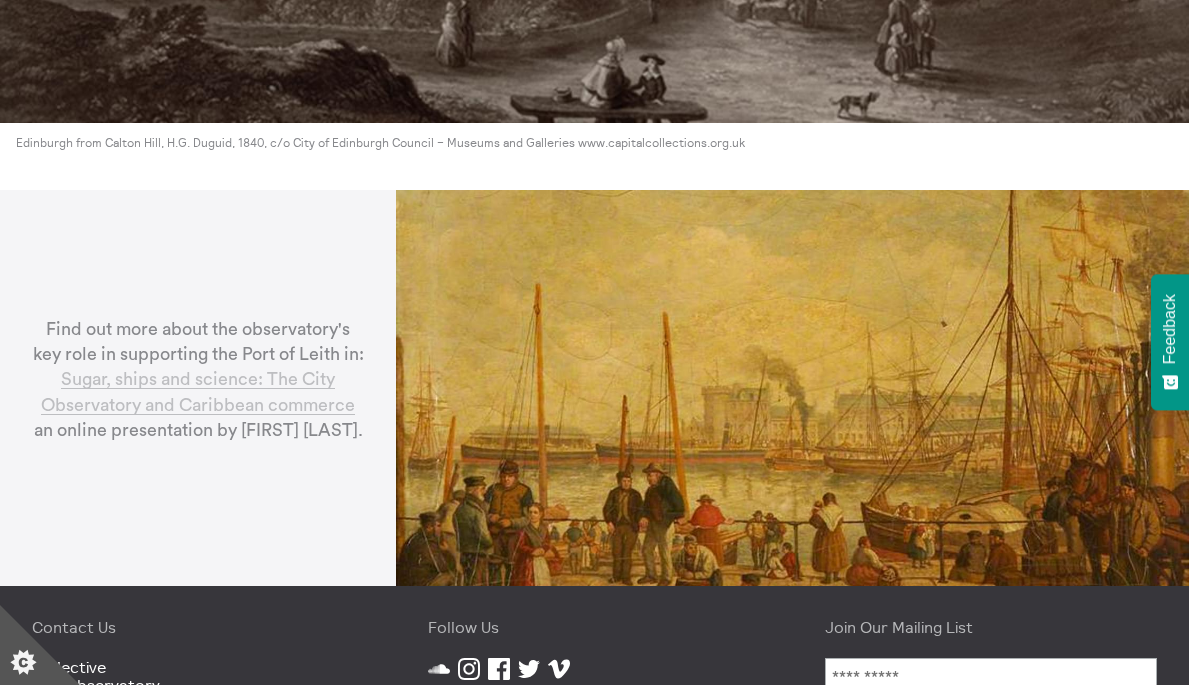 click on "Sugar, ships and science: The City Observatory and Caribbean commerce" at bounding box center [198, 392] 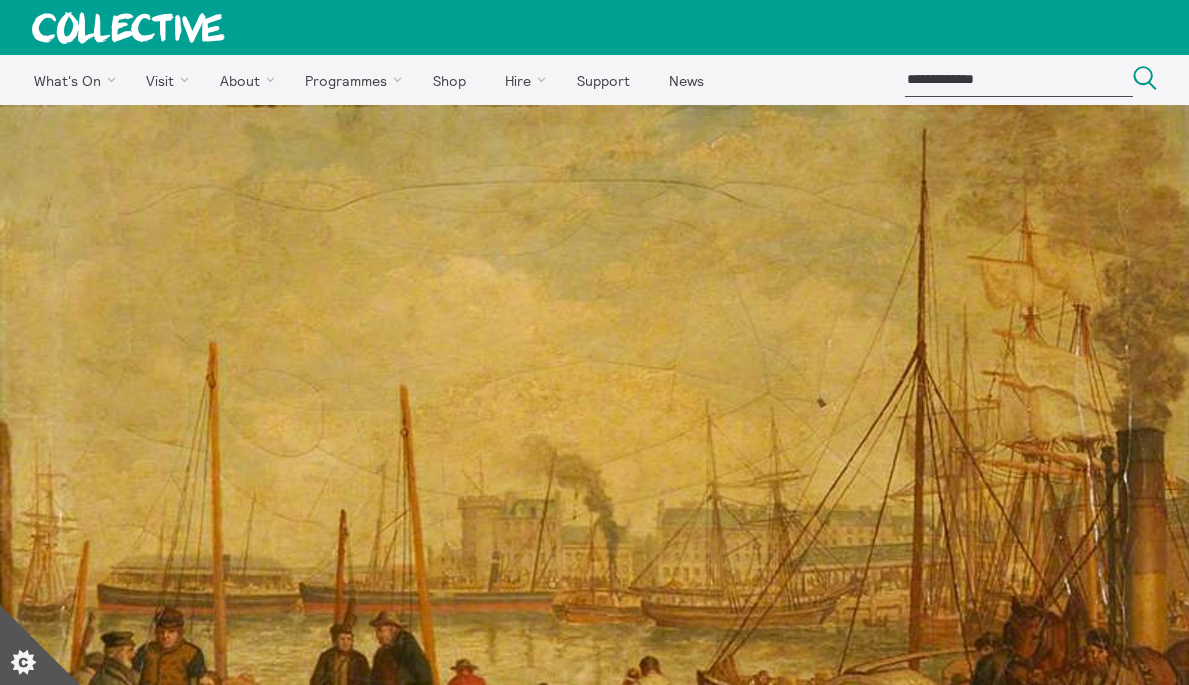 scroll, scrollTop: 0, scrollLeft: 0, axis: both 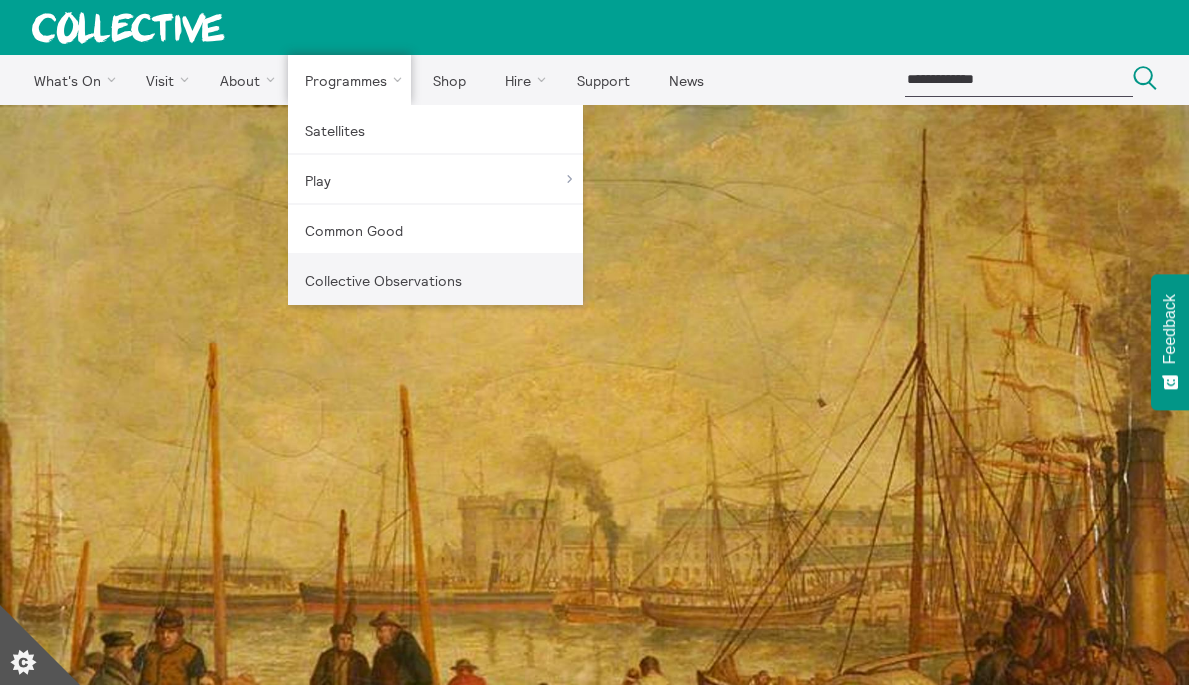 click on "Collective Observations" at bounding box center [435, 280] 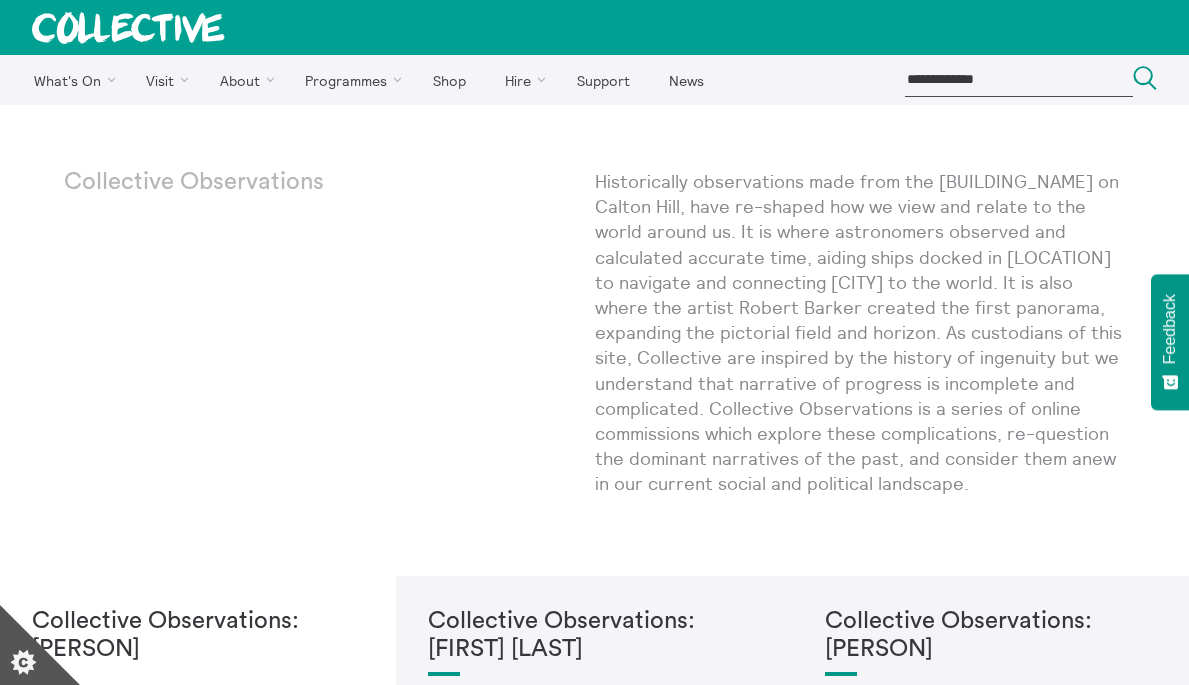 scroll, scrollTop: 0, scrollLeft: 0, axis: both 